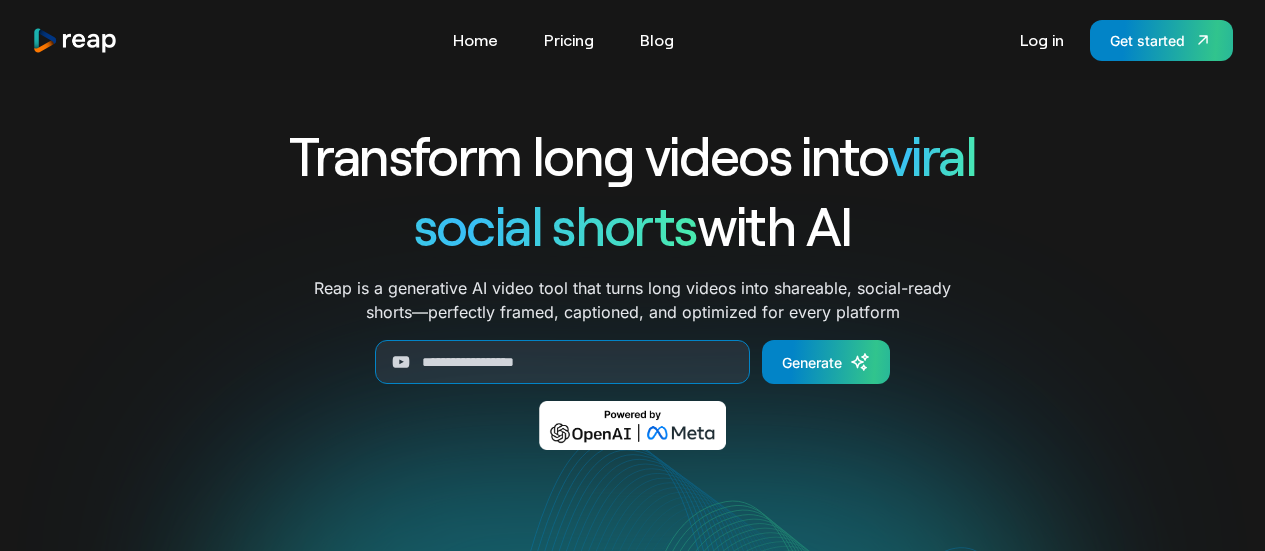 scroll, scrollTop: 0, scrollLeft: 0, axis: both 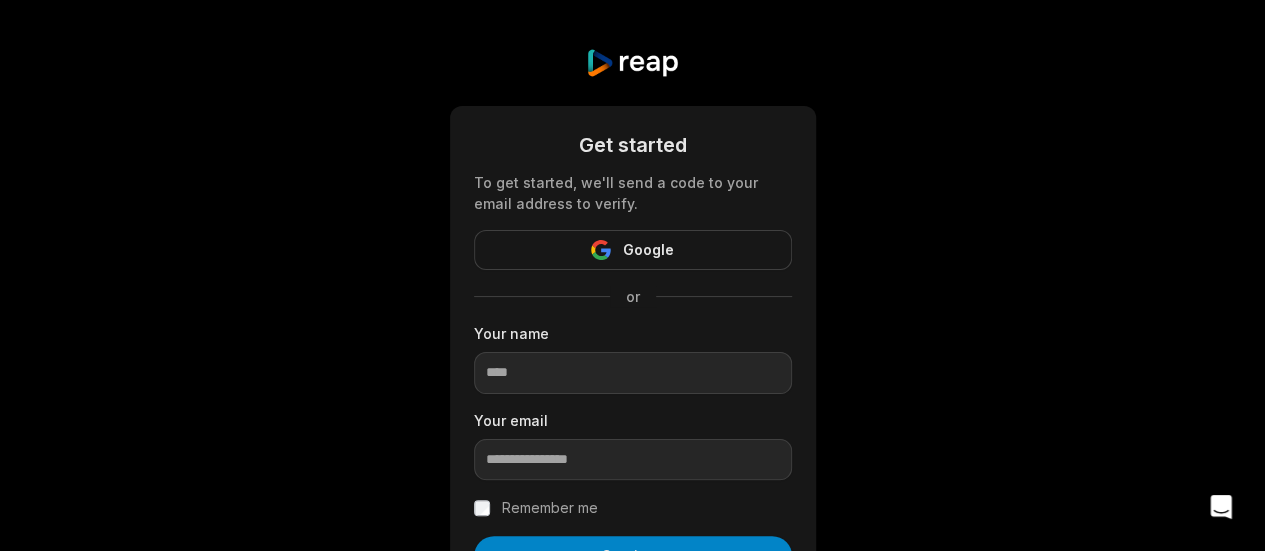 click on "Google" at bounding box center (633, 250) 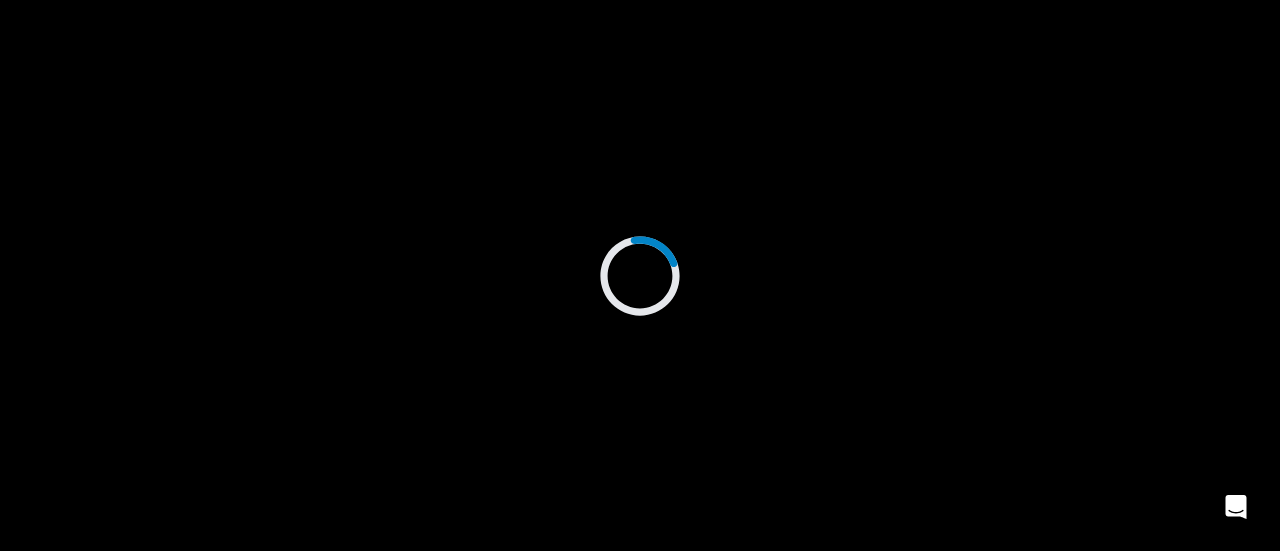 scroll, scrollTop: 0, scrollLeft: 0, axis: both 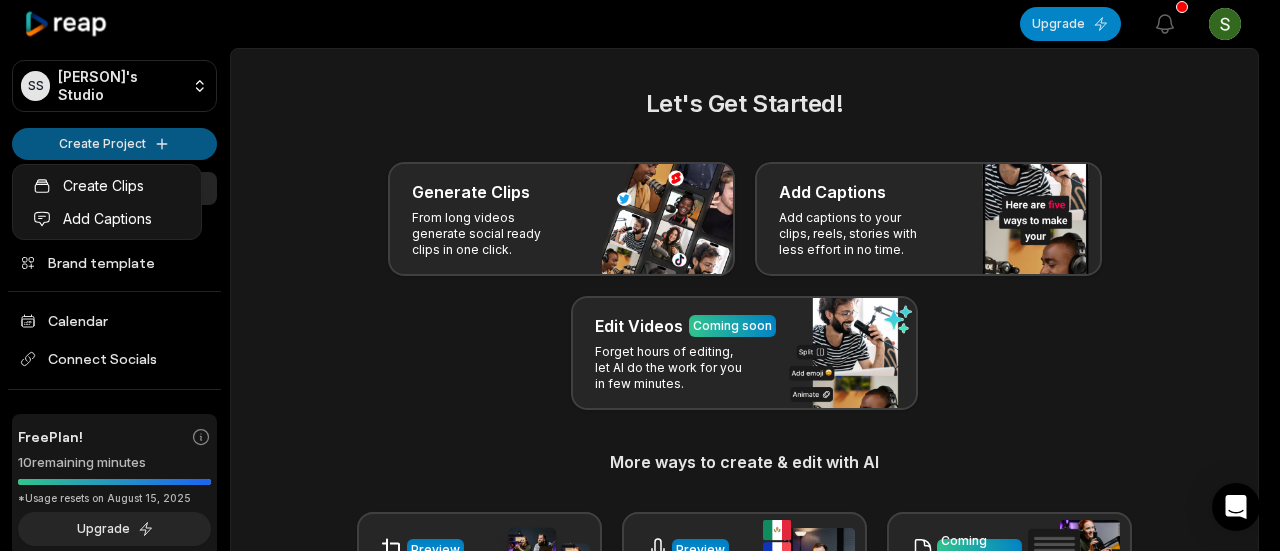 click on "**********" at bounding box center [640, 275] 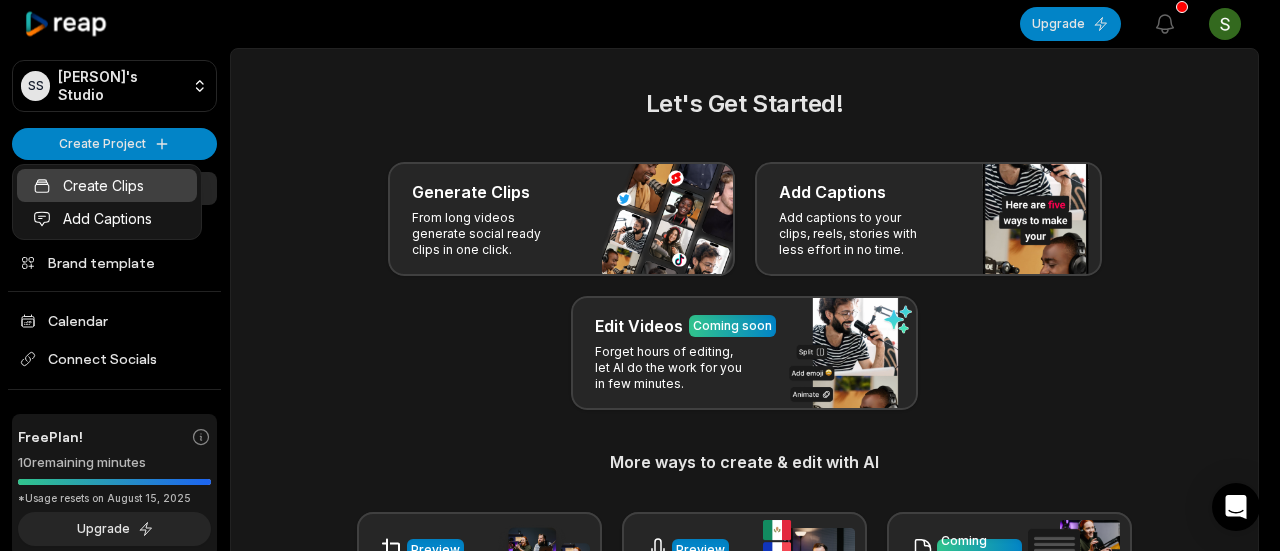 click on "Create Clips" at bounding box center [107, 185] 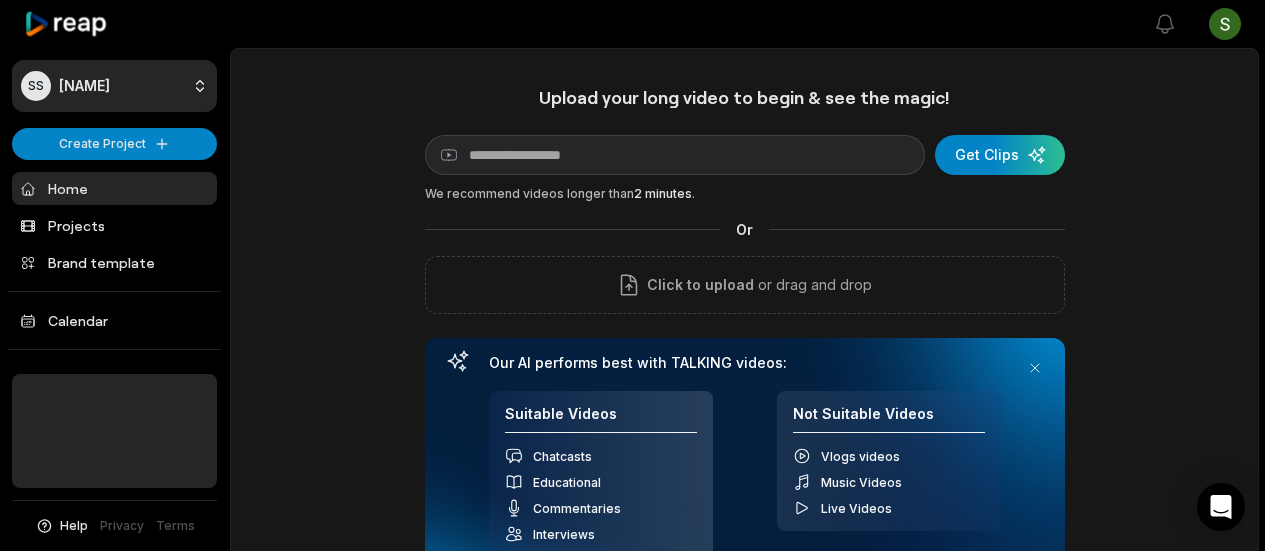 scroll, scrollTop: 0, scrollLeft: 0, axis: both 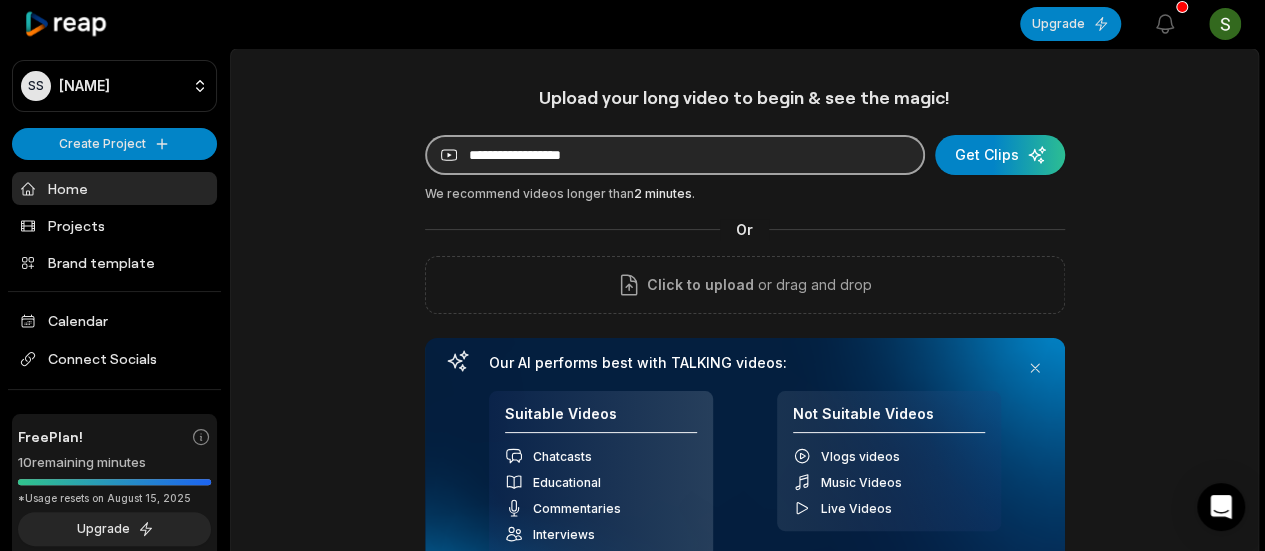 click at bounding box center (675, 155) 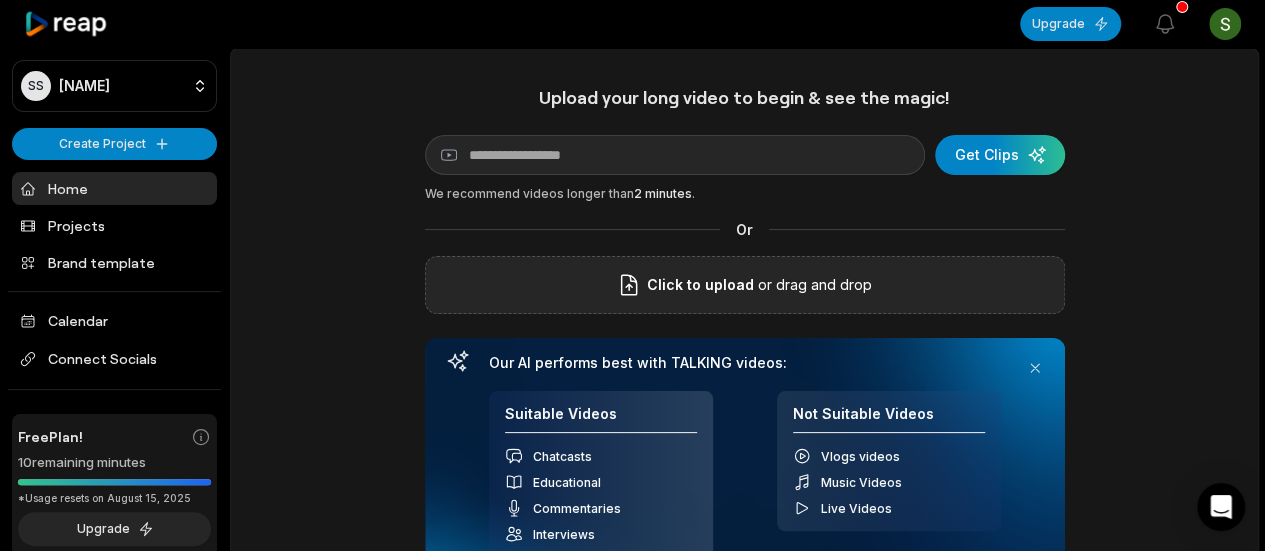 click on "or drag and drop" at bounding box center (813, 285) 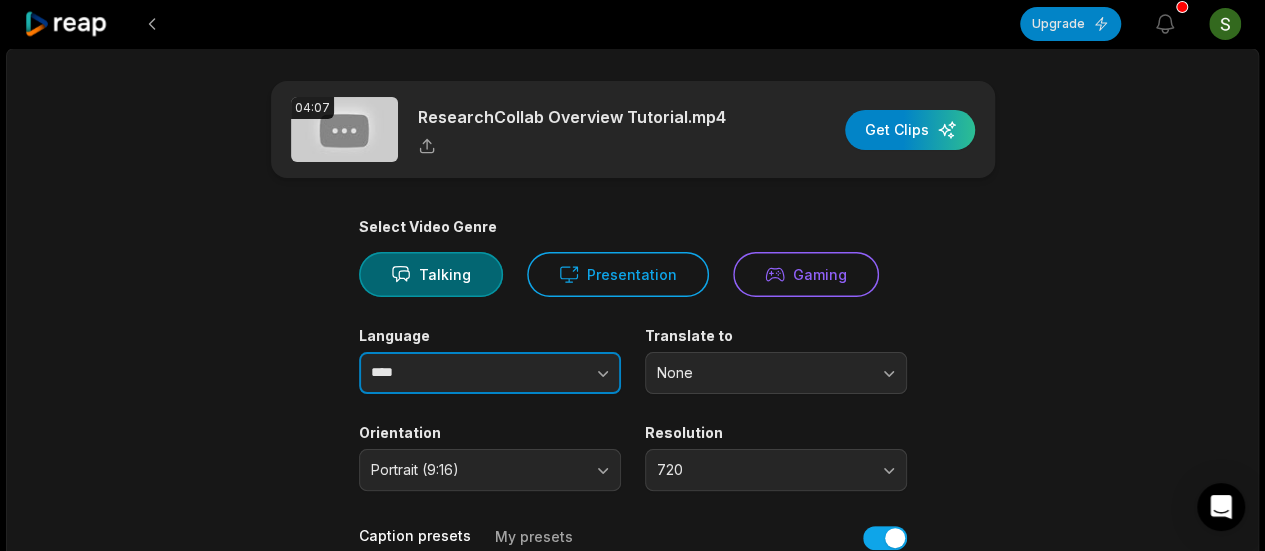 click at bounding box center [563, 373] 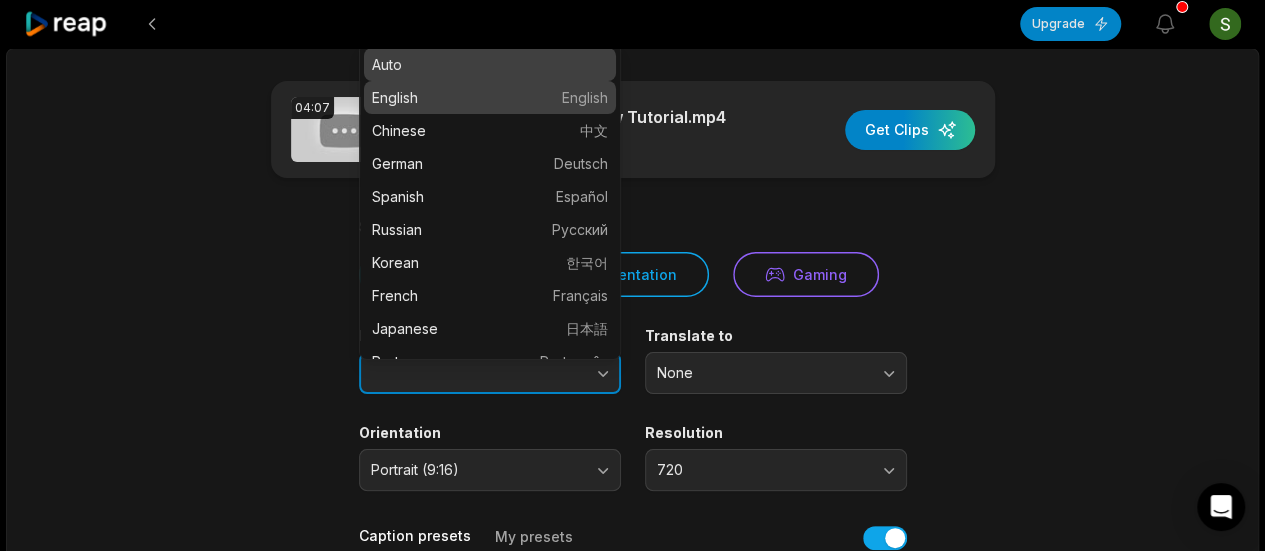 type on "*******" 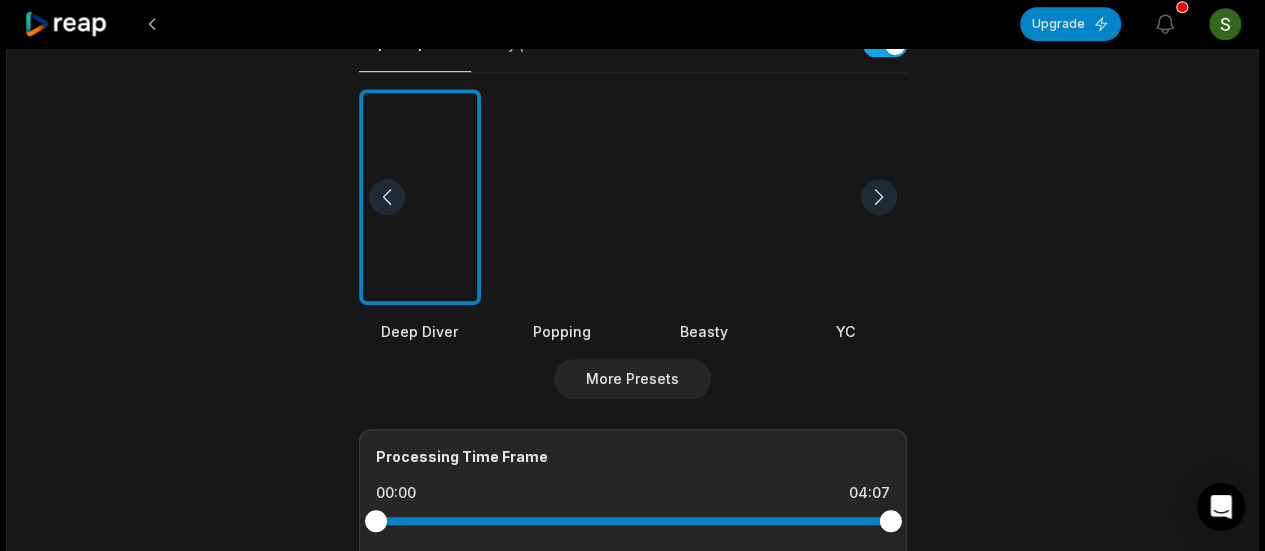scroll, scrollTop: 659, scrollLeft: 0, axis: vertical 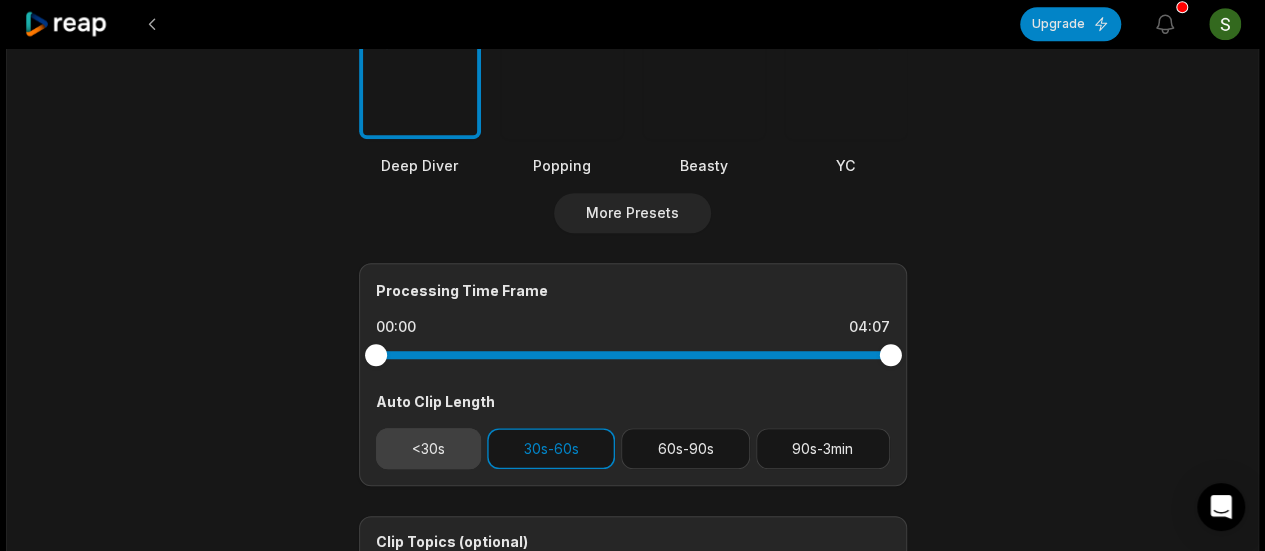 click on "<30s" at bounding box center [429, 448] 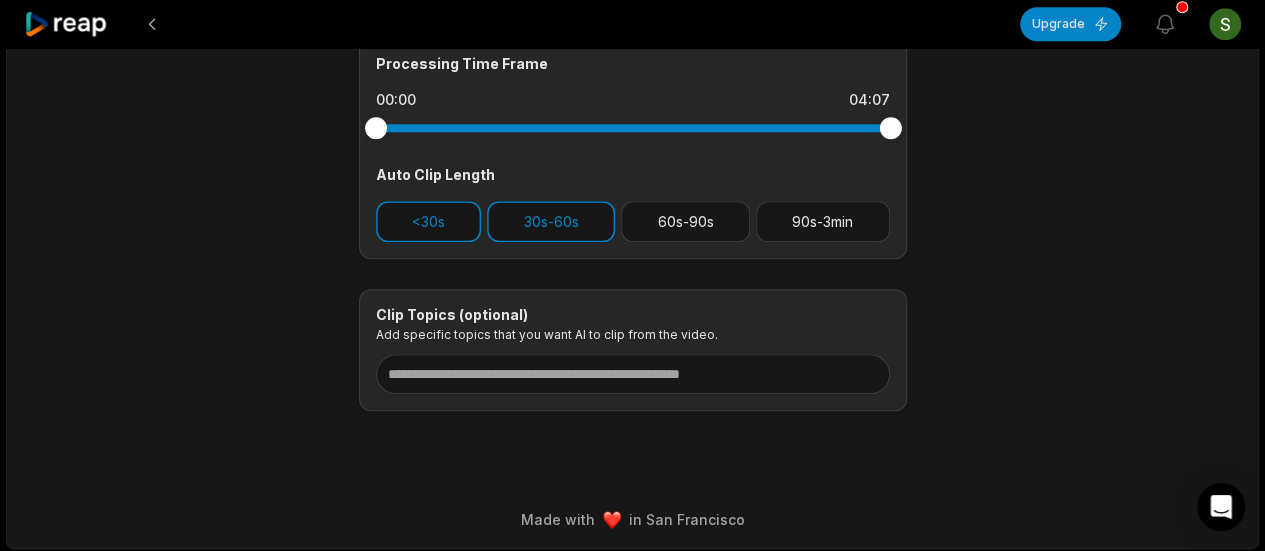 scroll, scrollTop: 887, scrollLeft: 0, axis: vertical 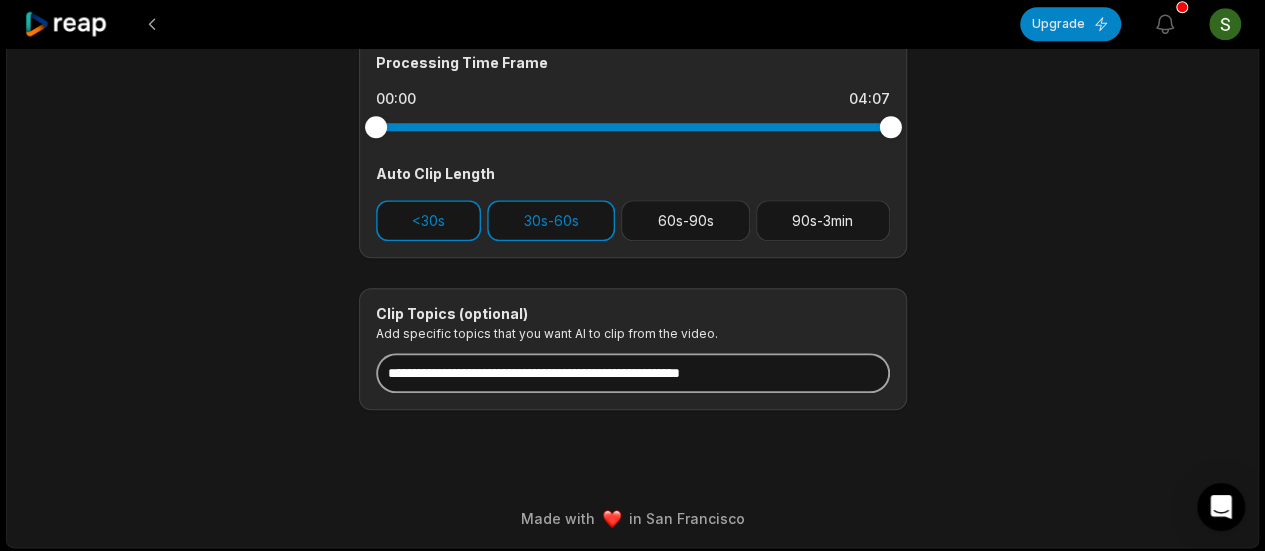 click at bounding box center (633, 373) 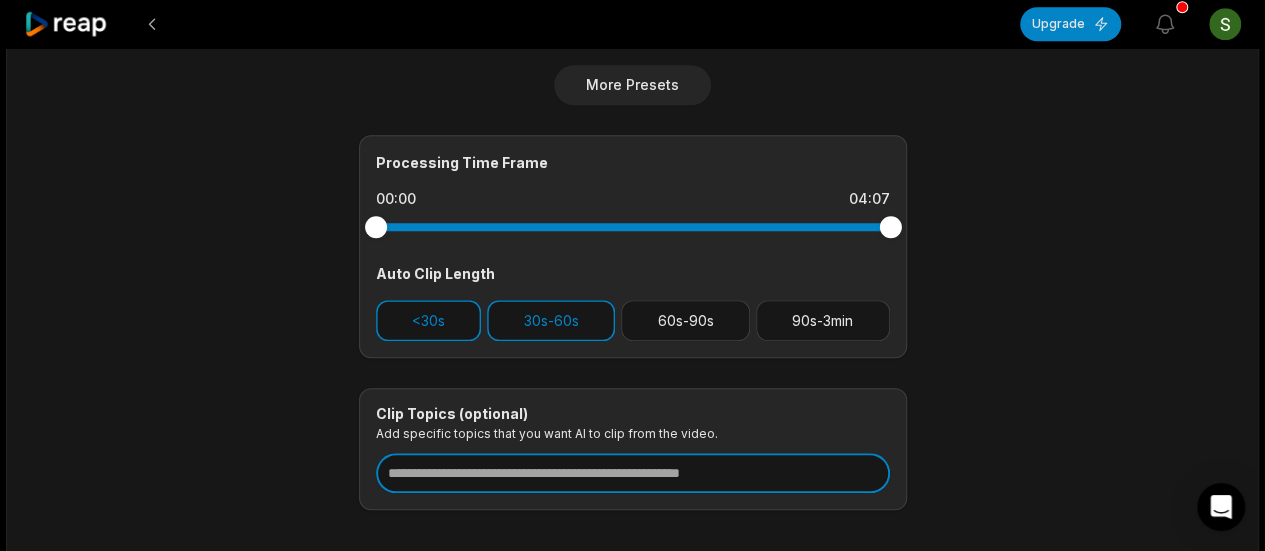 scroll, scrollTop: 789, scrollLeft: 0, axis: vertical 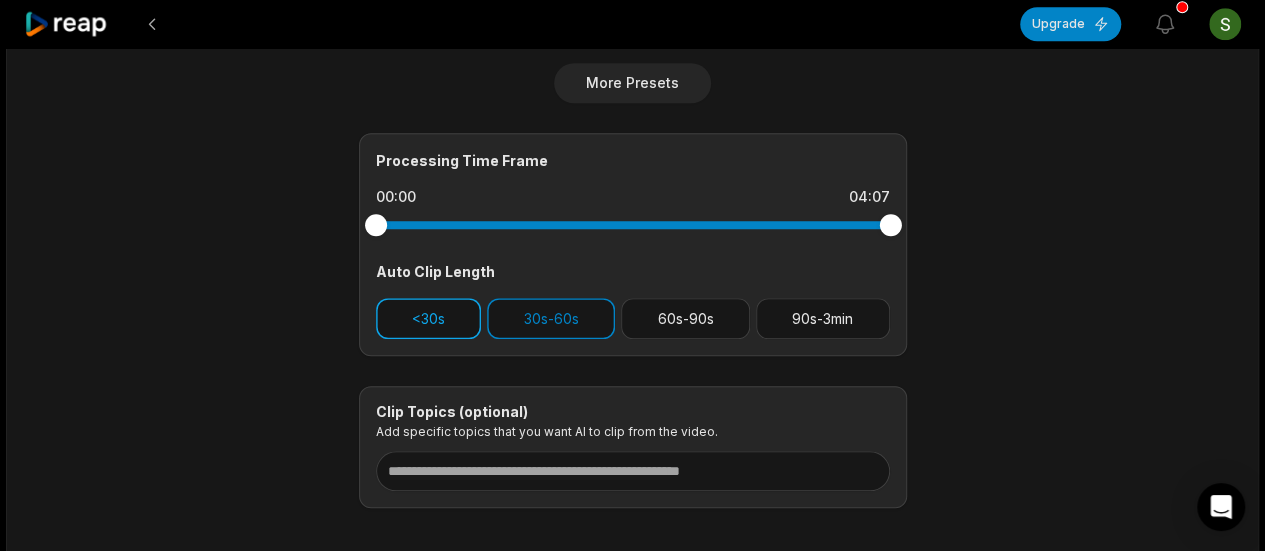 click on "<30s" at bounding box center [429, 318] 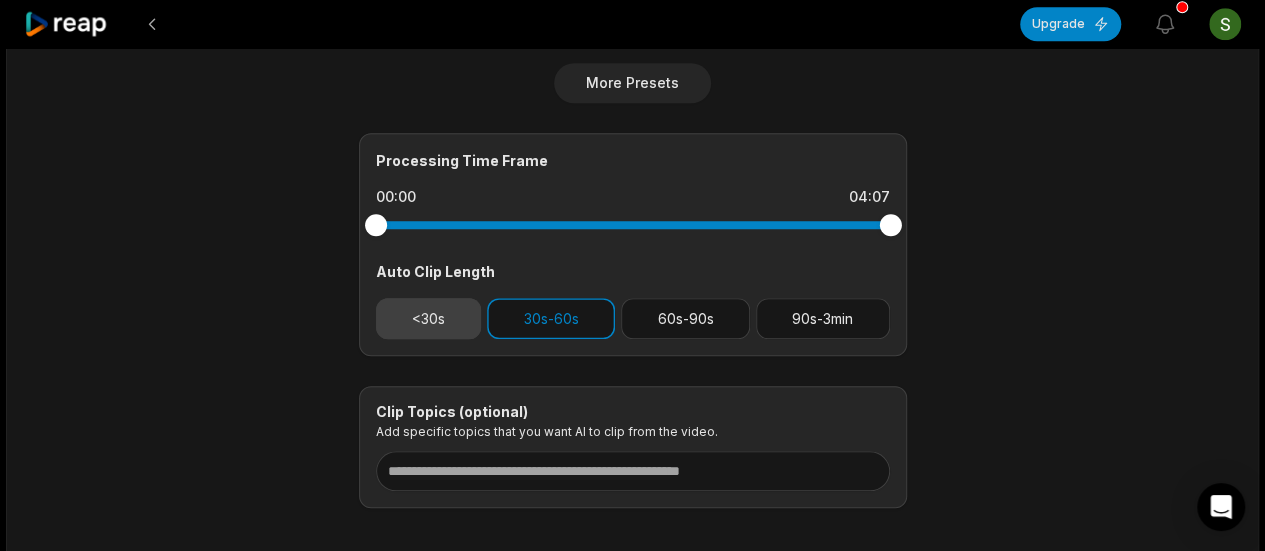 click on "<30s" at bounding box center (429, 318) 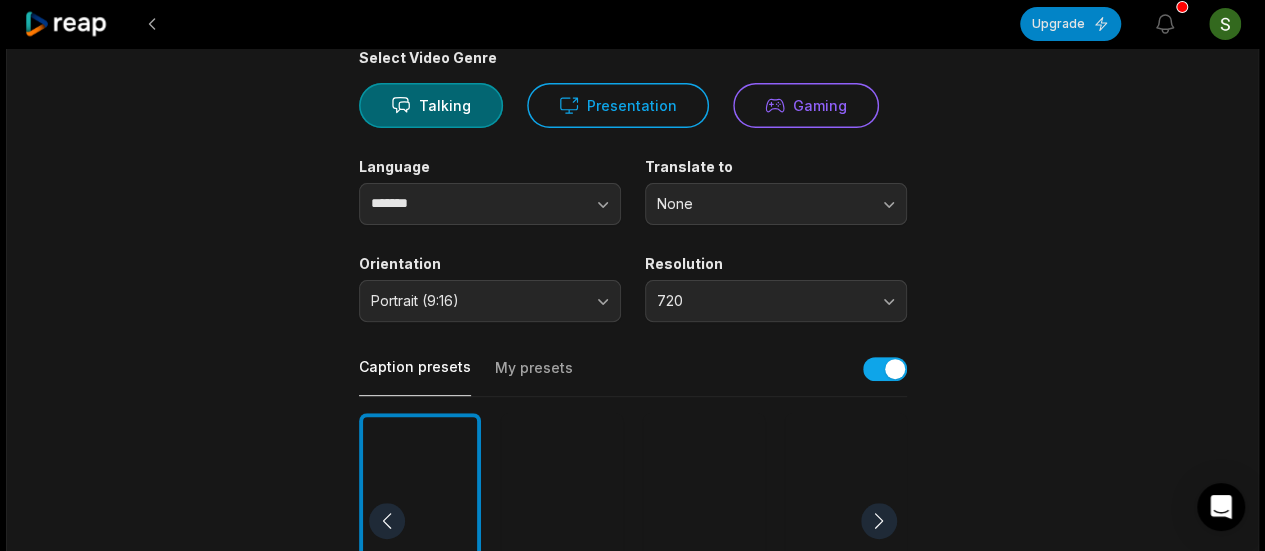 scroll, scrollTop: 0, scrollLeft: 0, axis: both 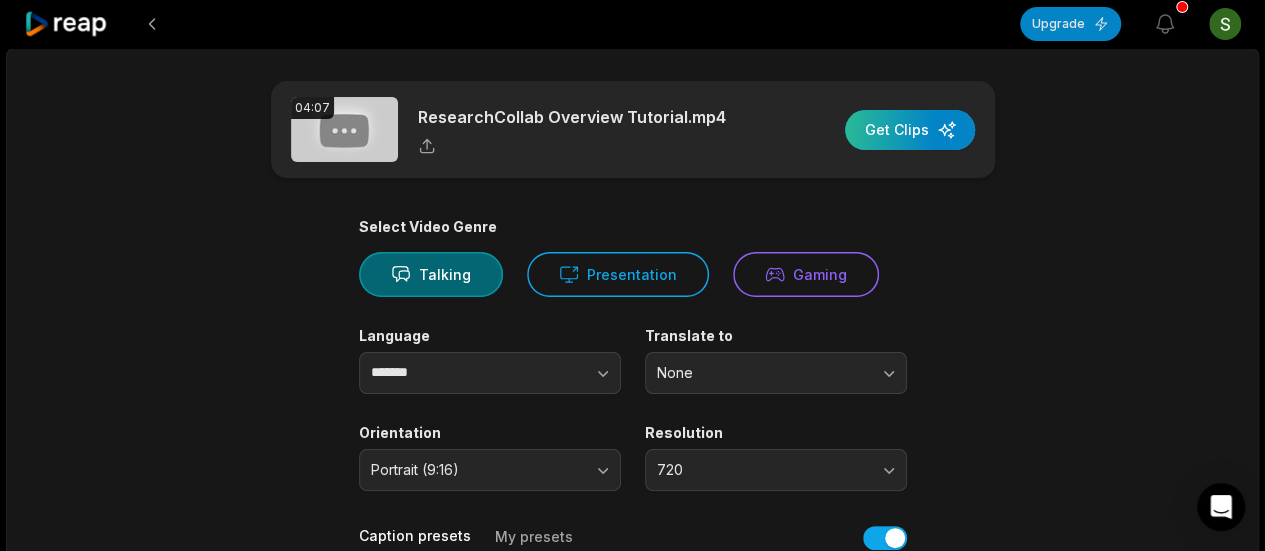 click at bounding box center [910, 130] 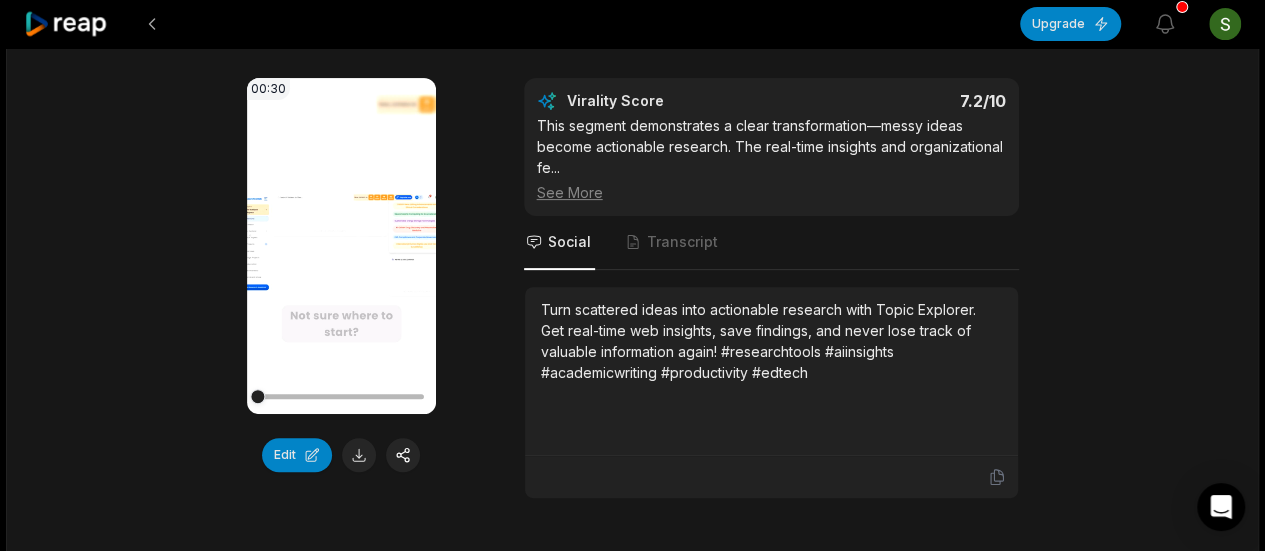 scroll, scrollTop: 220, scrollLeft: 0, axis: vertical 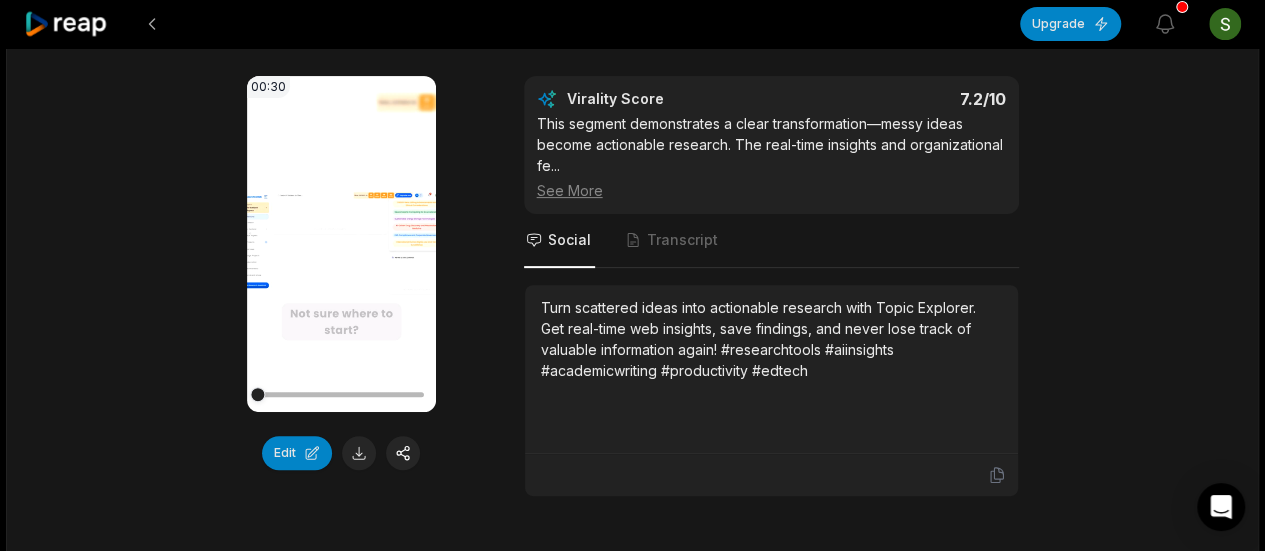 click on "Your browser does not support mp4 format." at bounding box center [341, 244] 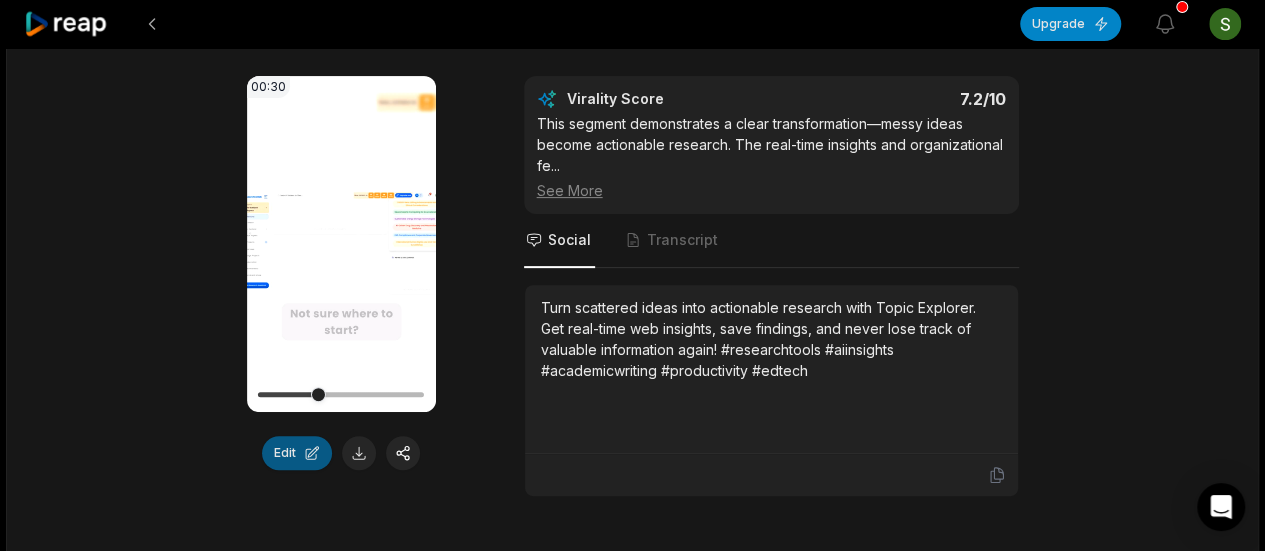 click on "Edit" at bounding box center [297, 453] 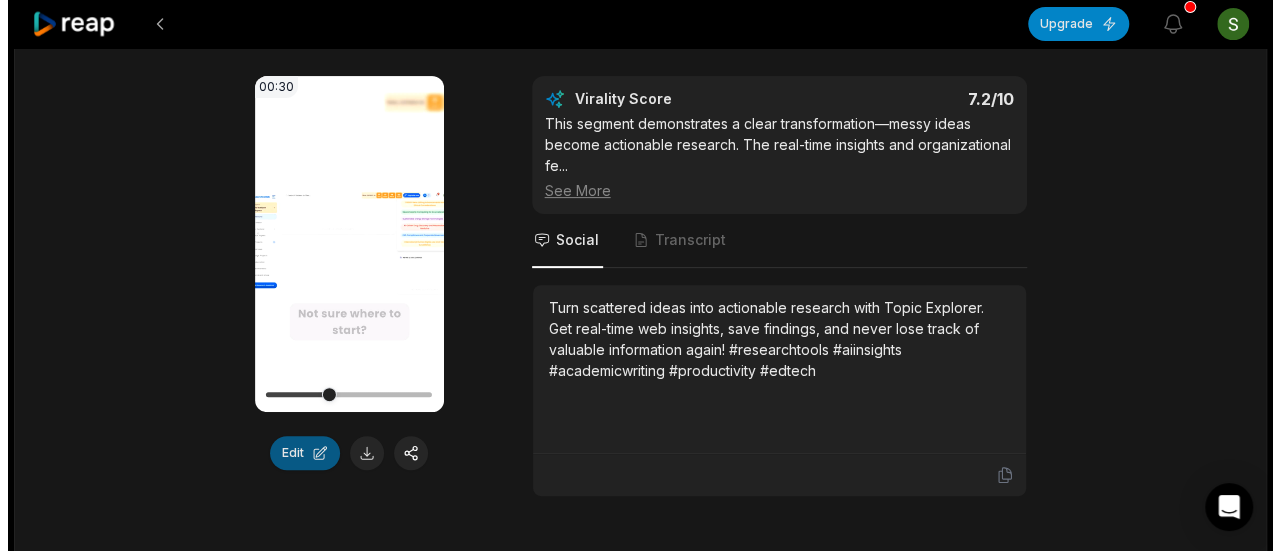 scroll, scrollTop: 0, scrollLeft: 0, axis: both 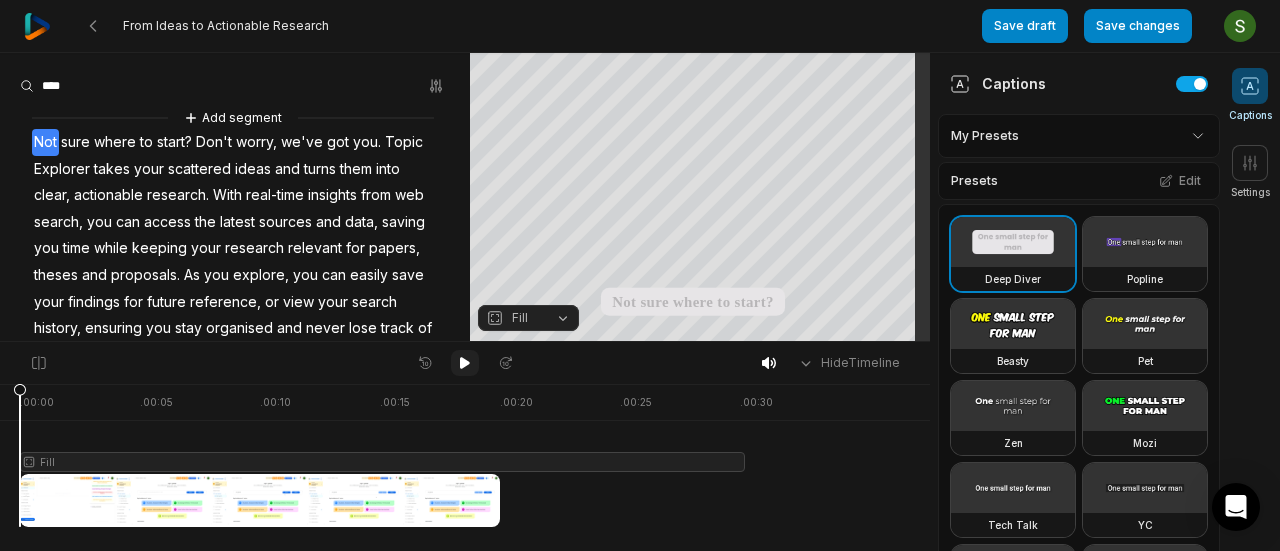 click 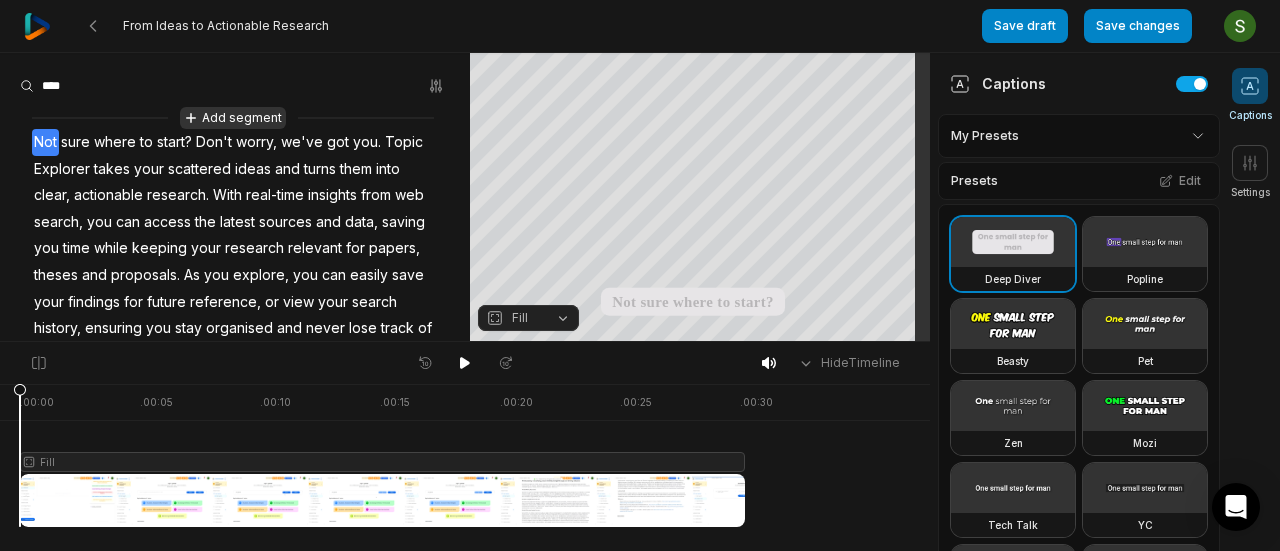 click on "Add segment" at bounding box center [233, 118] 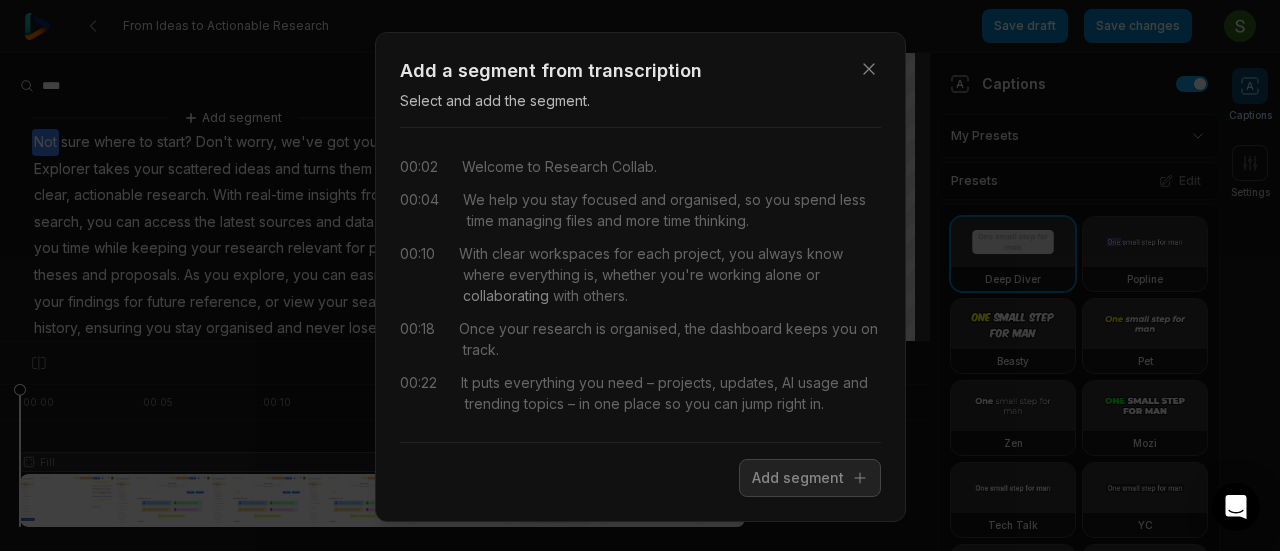scroll, scrollTop: 0, scrollLeft: 0, axis: both 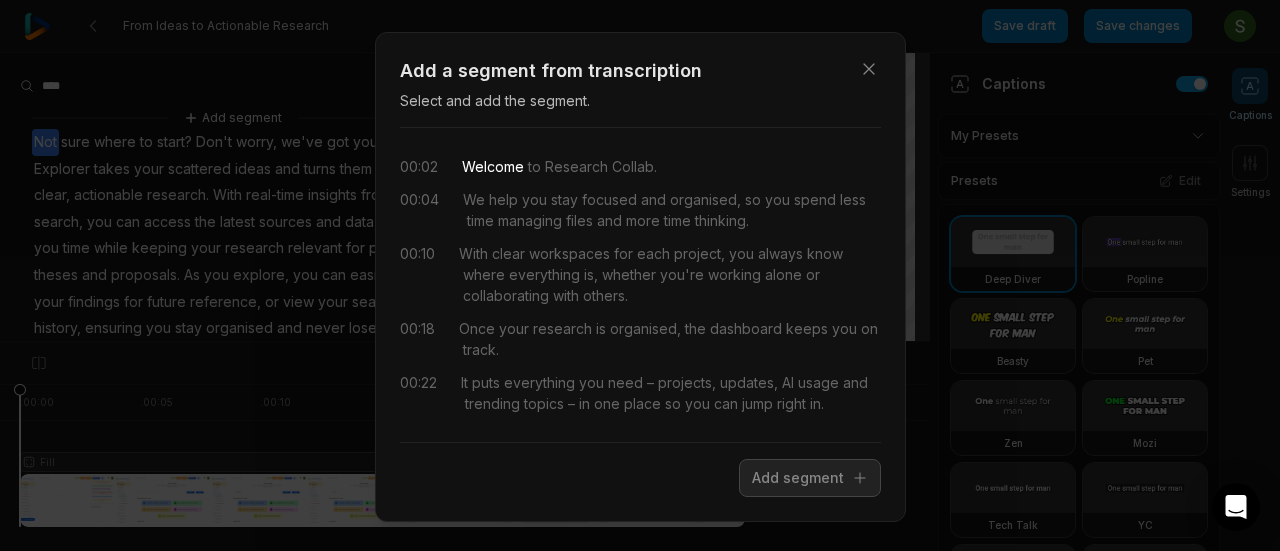 click on "Welcome" at bounding box center [493, 166] 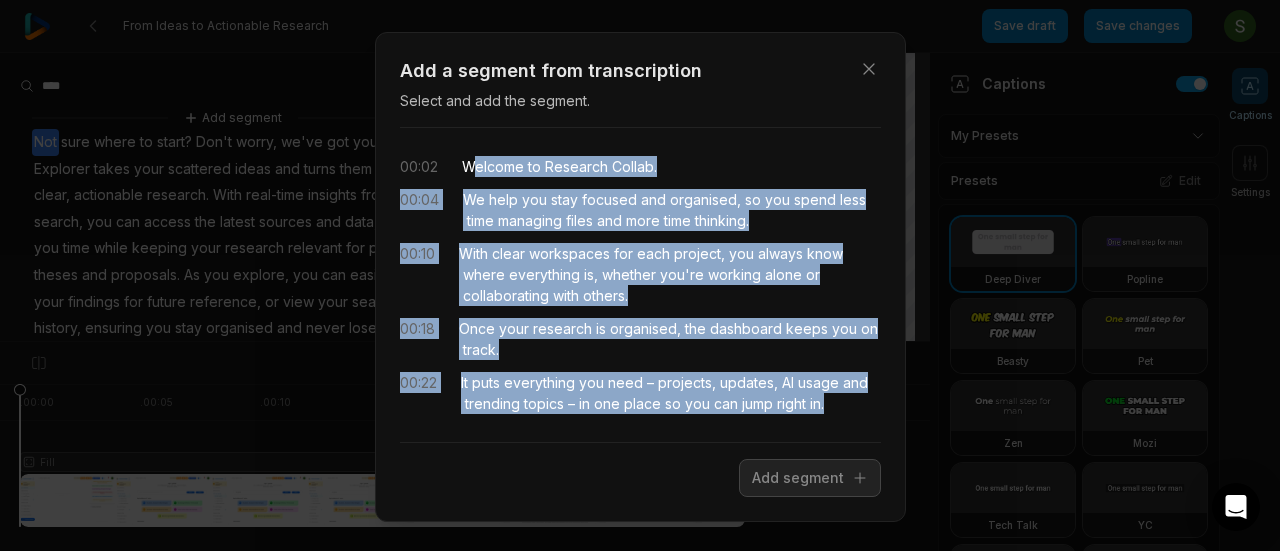 drag, startPoint x: 462, startPoint y: 167, endPoint x: 824, endPoint y: 420, distance: 441.64804 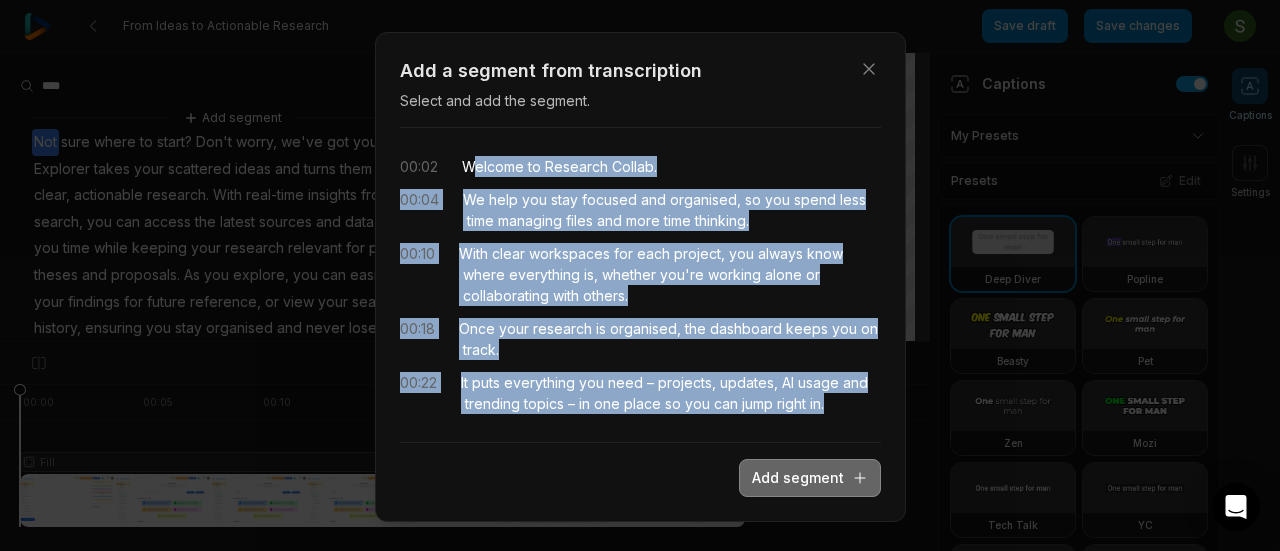 click on "Add segment" at bounding box center [810, 478] 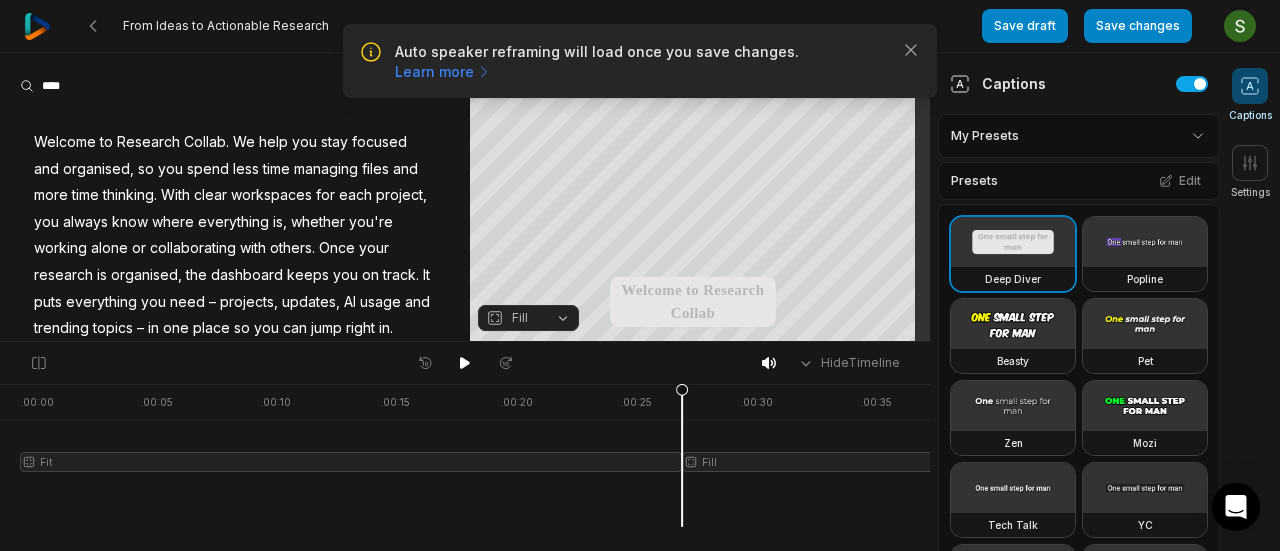 scroll, scrollTop: 0, scrollLeft: 0, axis: both 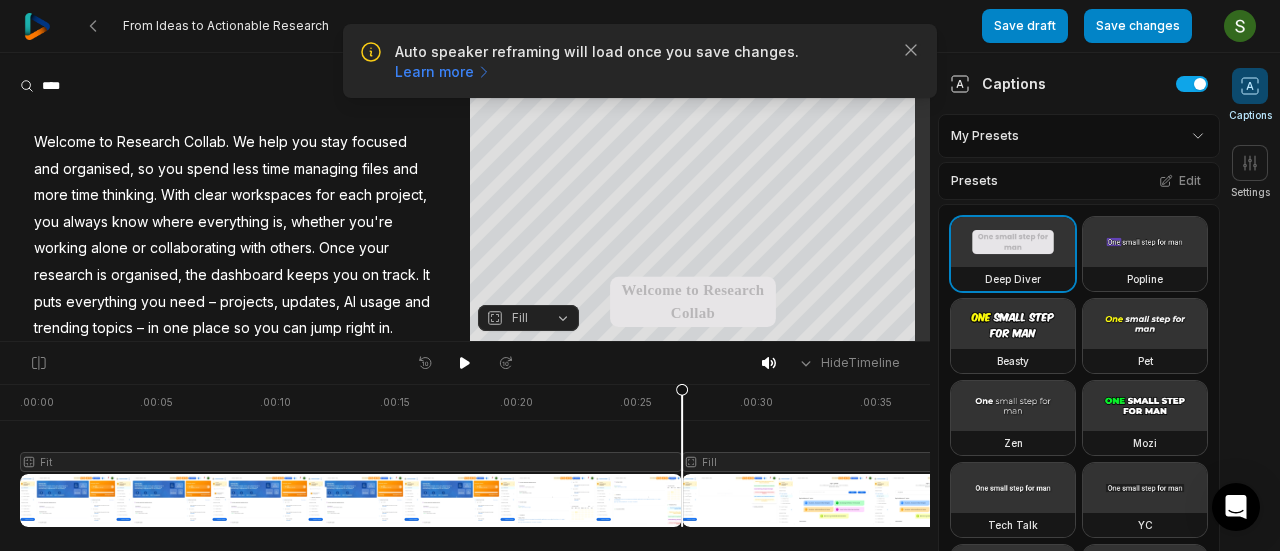 click on "Learn more" at bounding box center [443, 72] 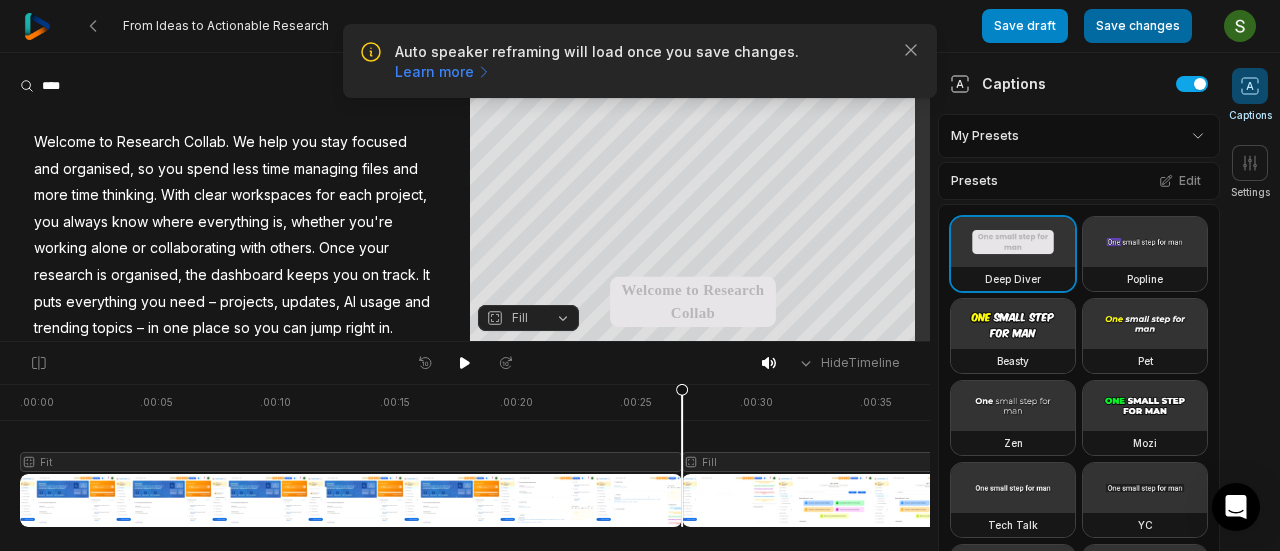 click on "Save changes" at bounding box center [1138, 26] 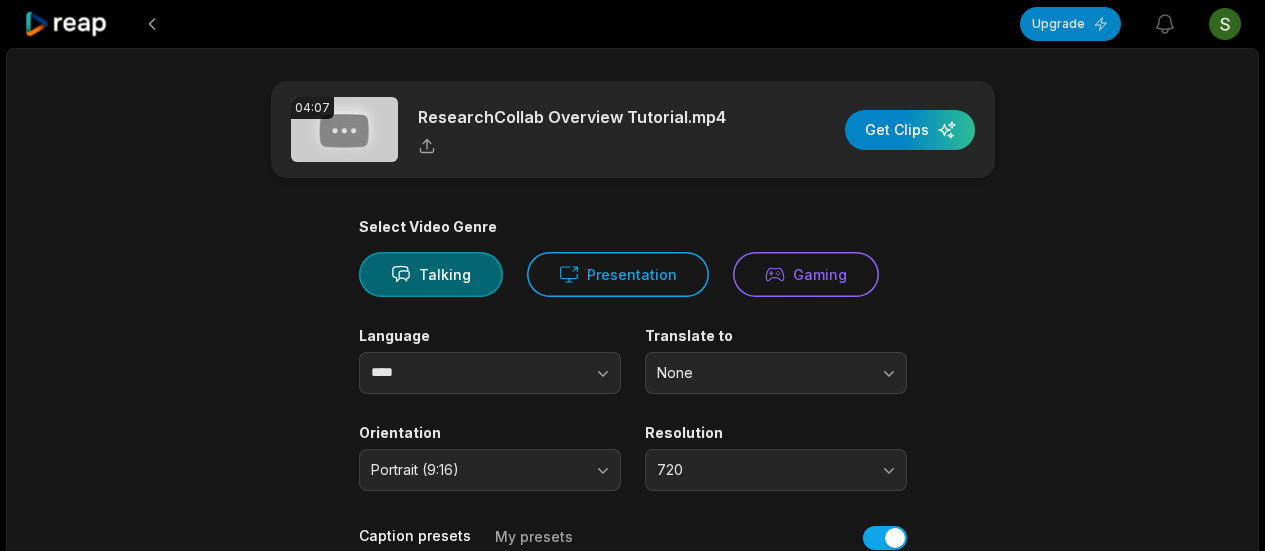 scroll, scrollTop: 0, scrollLeft: 0, axis: both 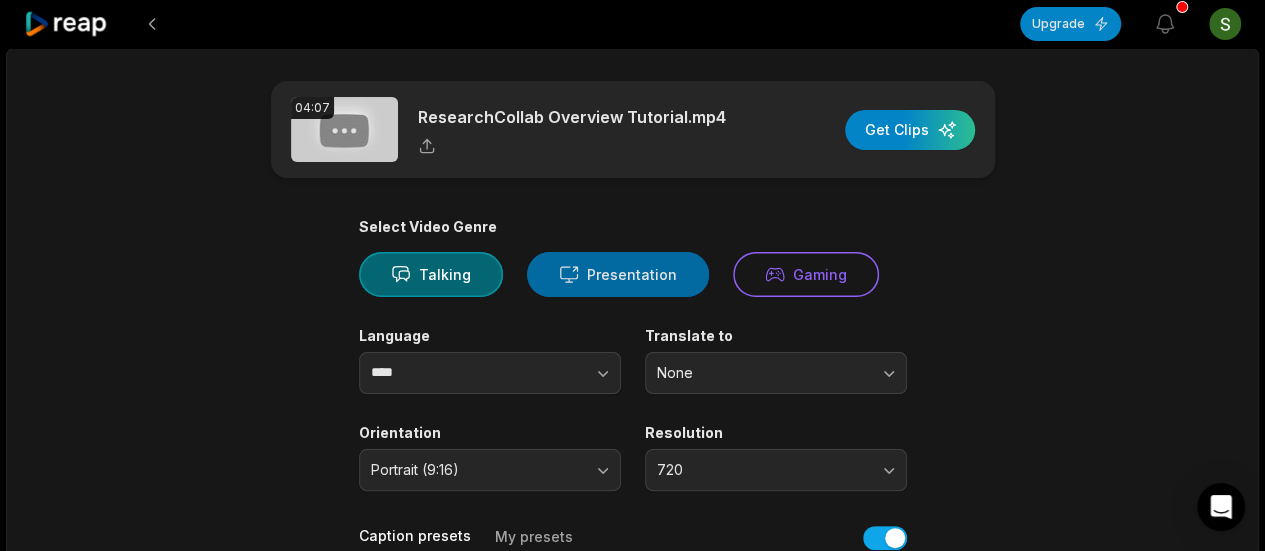 click on "Presentation" at bounding box center [618, 274] 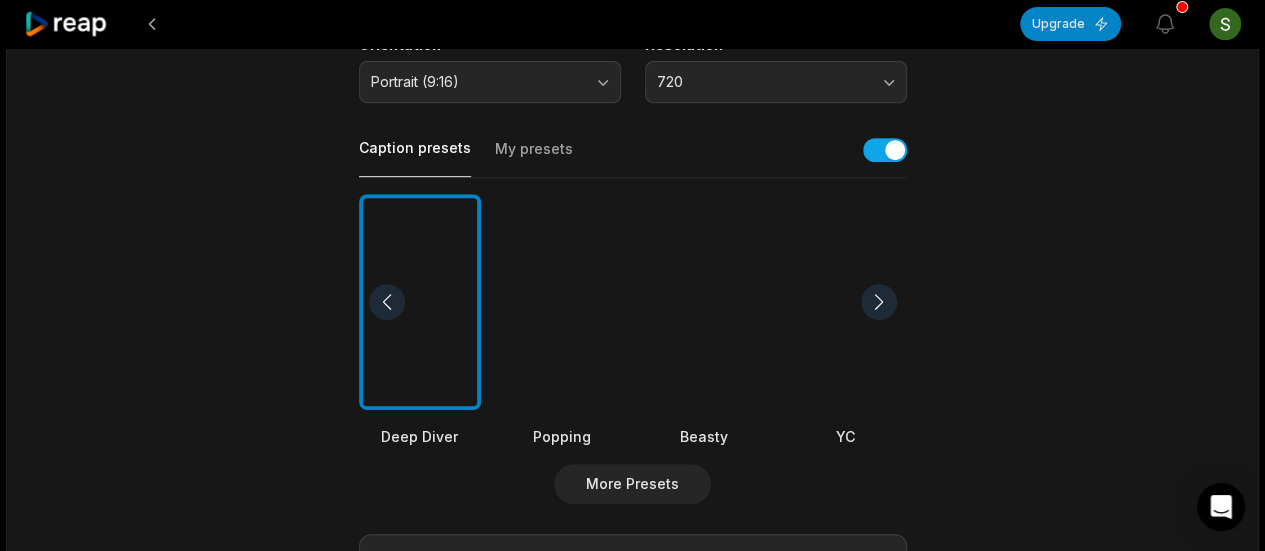 scroll, scrollTop: 409, scrollLeft: 0, axis: vertical 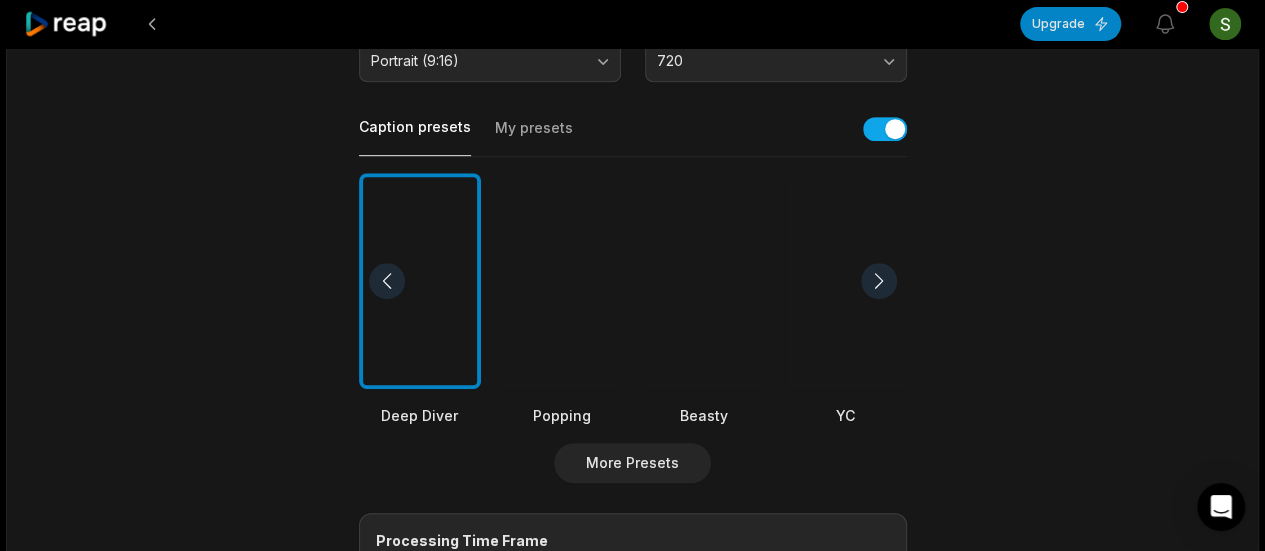 click at bounding box center [562, 281] 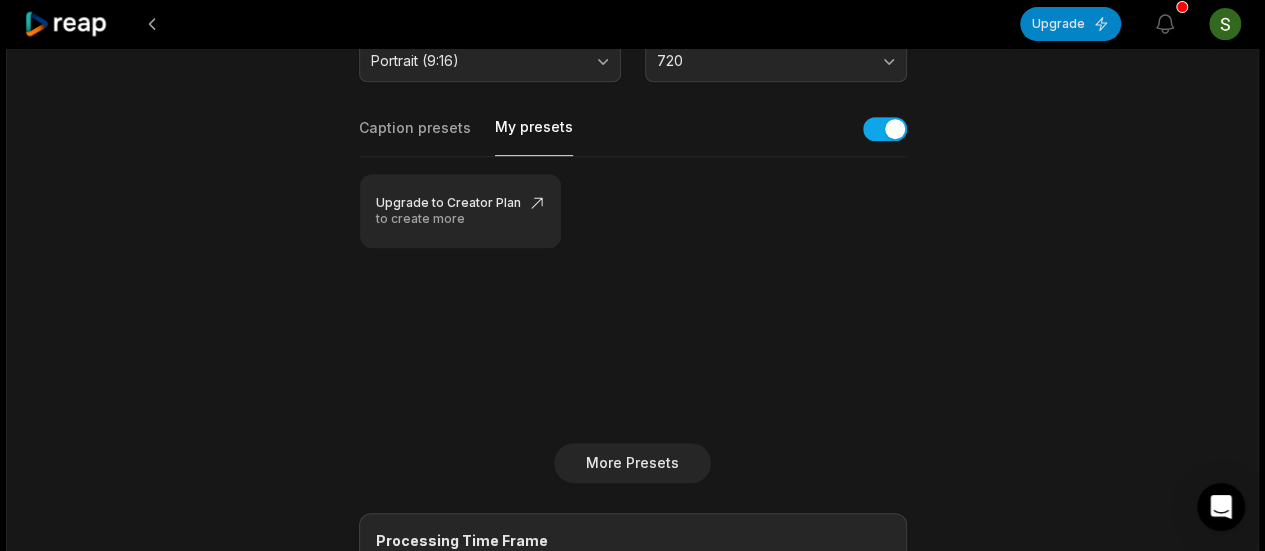 click on "My presets" at bounding box center (534, 136) 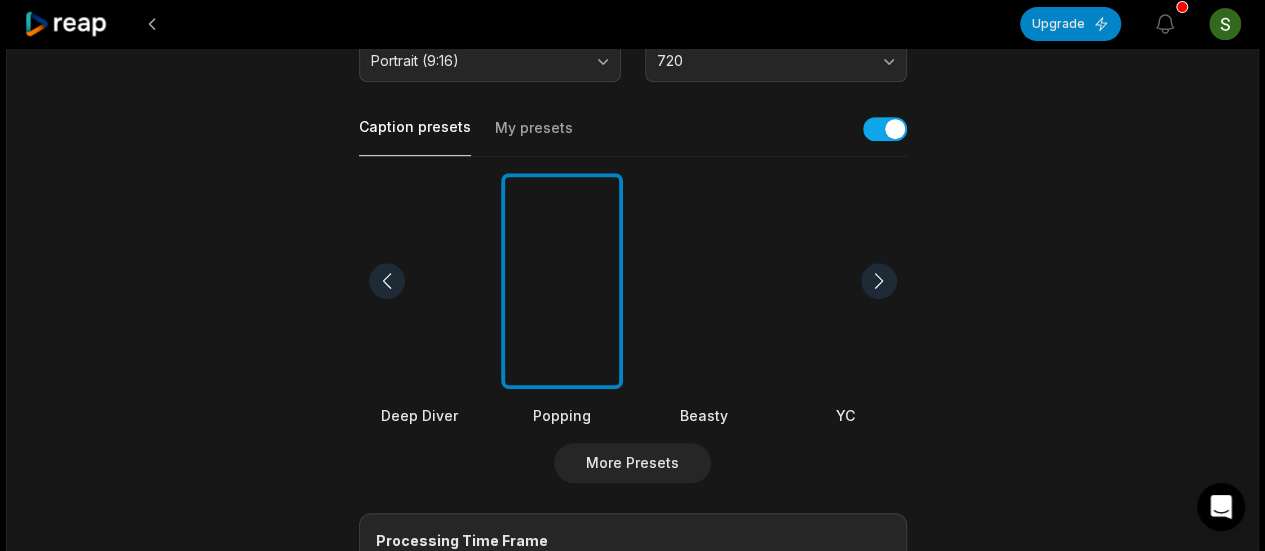 click on "Caption presets" at bounding box center (415, 136) 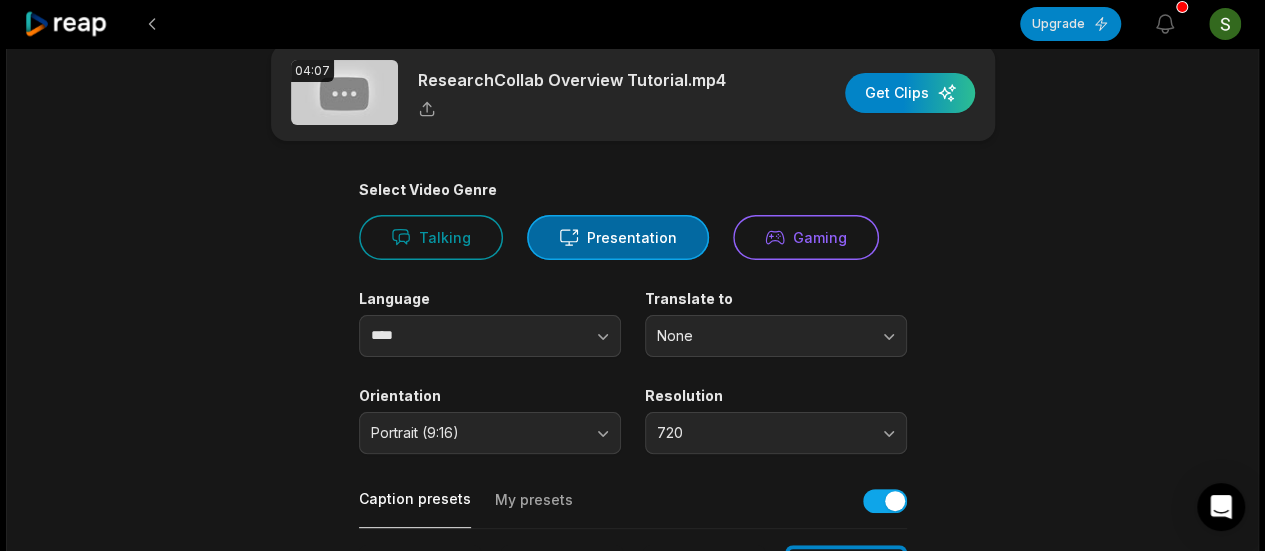 scroll, scrollTop: 0, scrollLeft: 0, axis: both 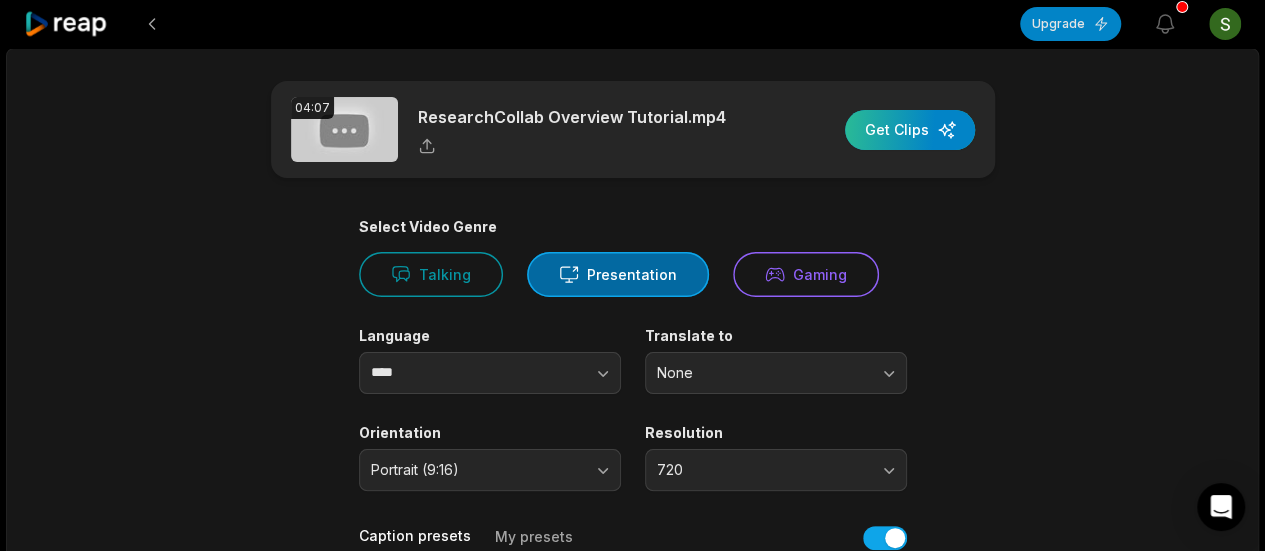 click at bounding box center (910, 130) 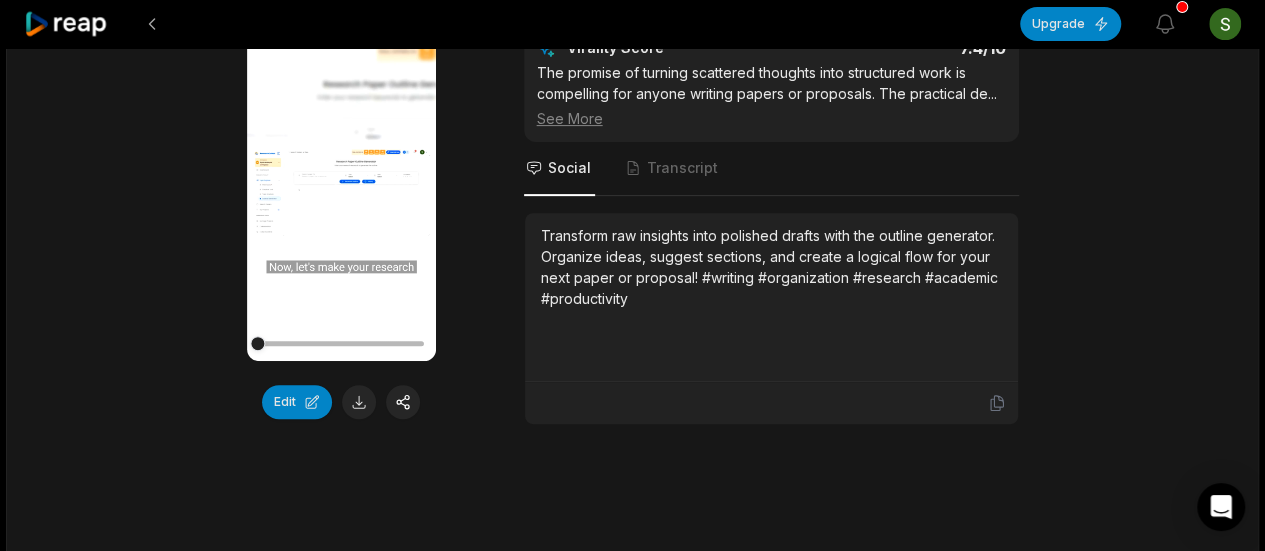 scroll, scrollTop: 300, scrollLeft: 0, axis: vertical 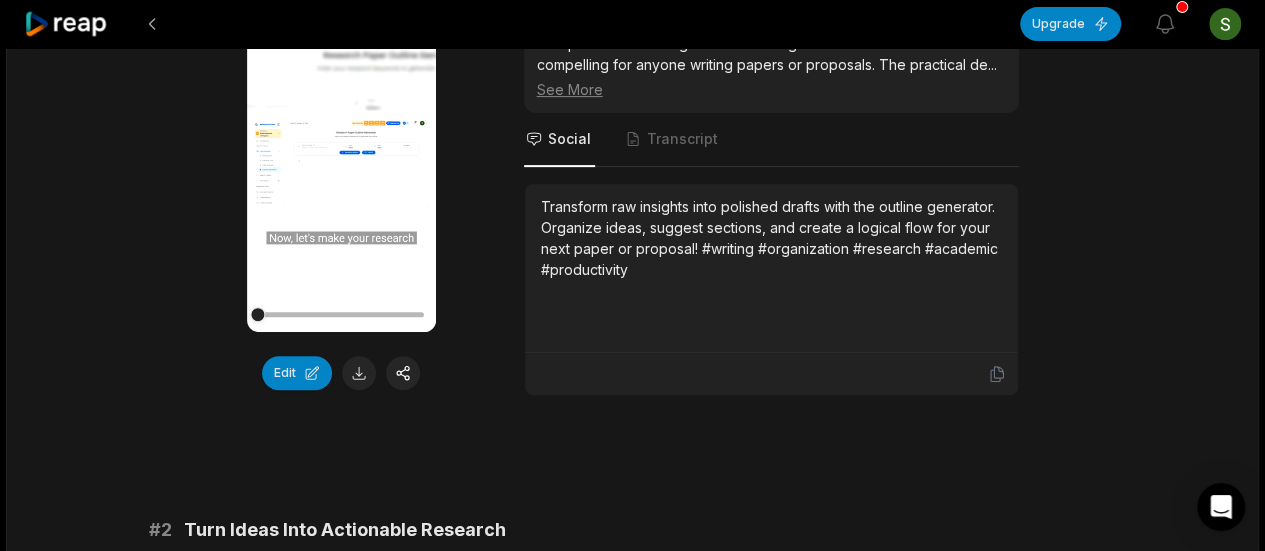 click on "Your browser does not support mp4 format." at bounding box center (341, 164) 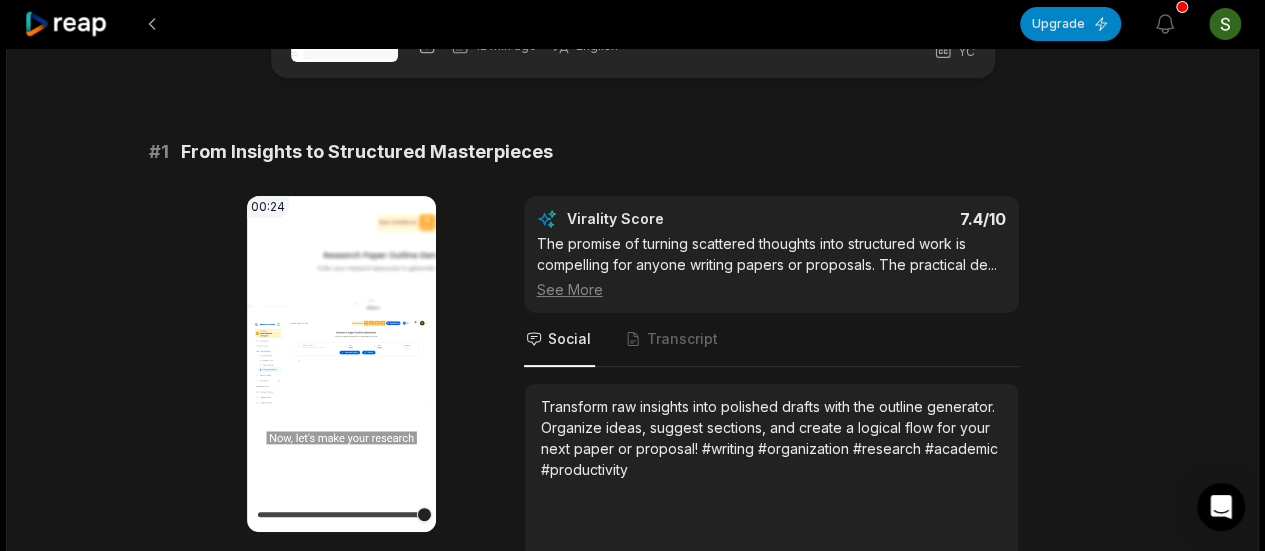 scroll, scrollTop: 0, scrollLeft: 0, axis: both 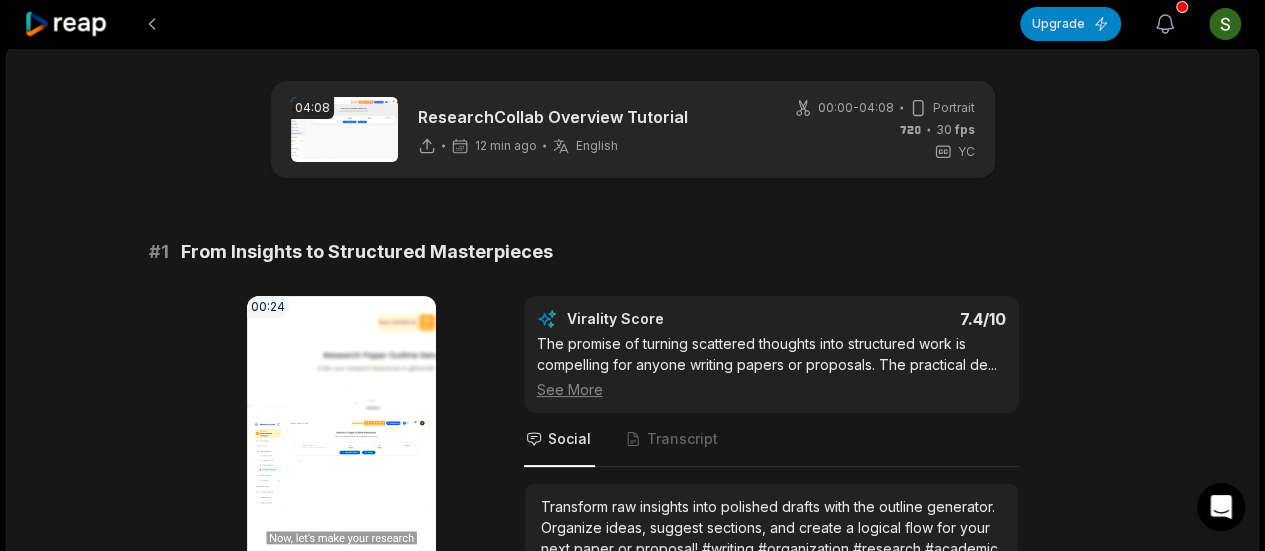 click 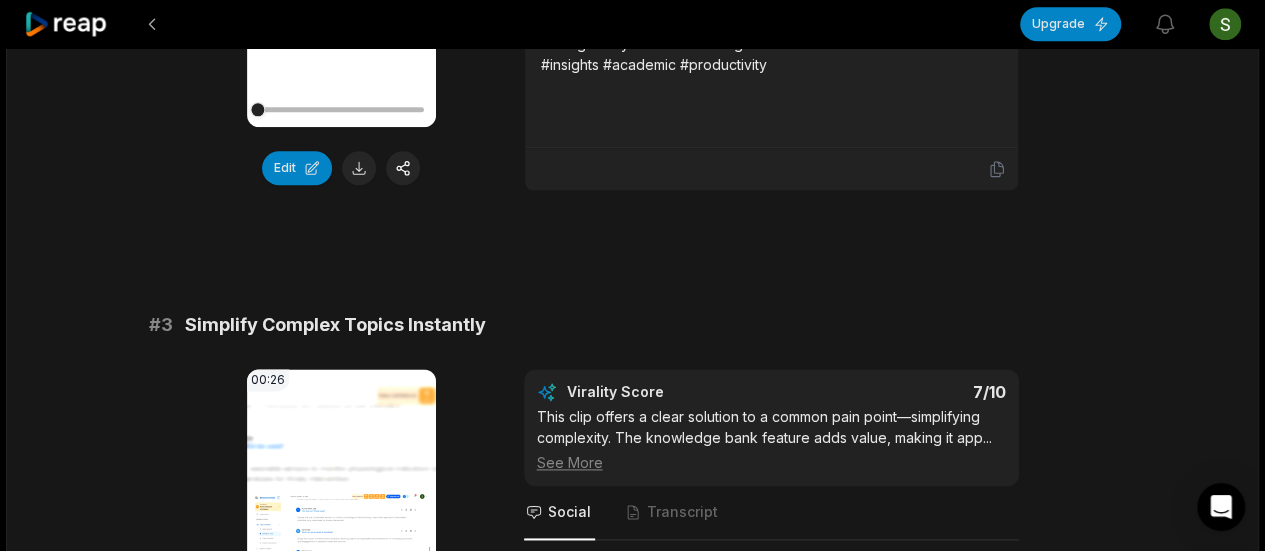 scroll, scrollTop: 1300, scrollLeft: 0, axis: vertical 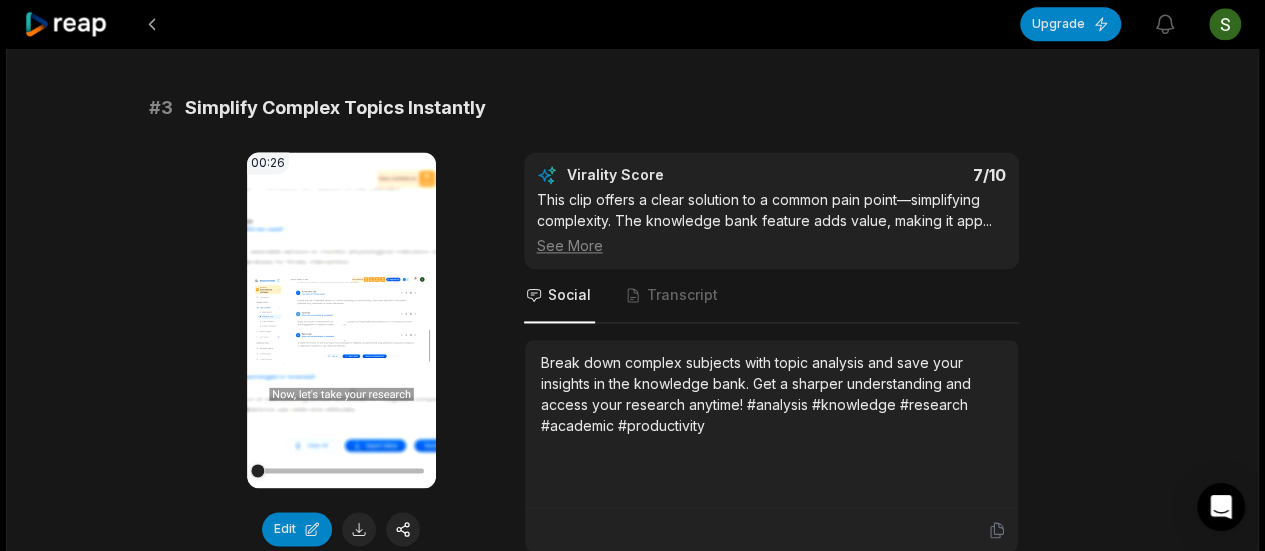 click 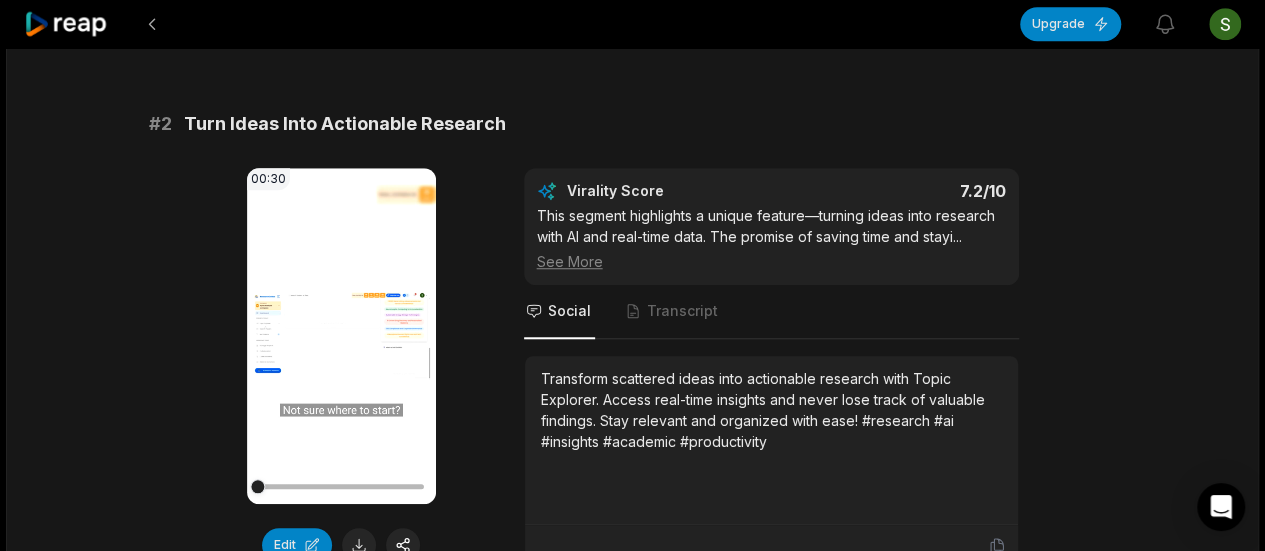 scroll, scrollTop: 700, scrollLeft: 0, axis: vertical 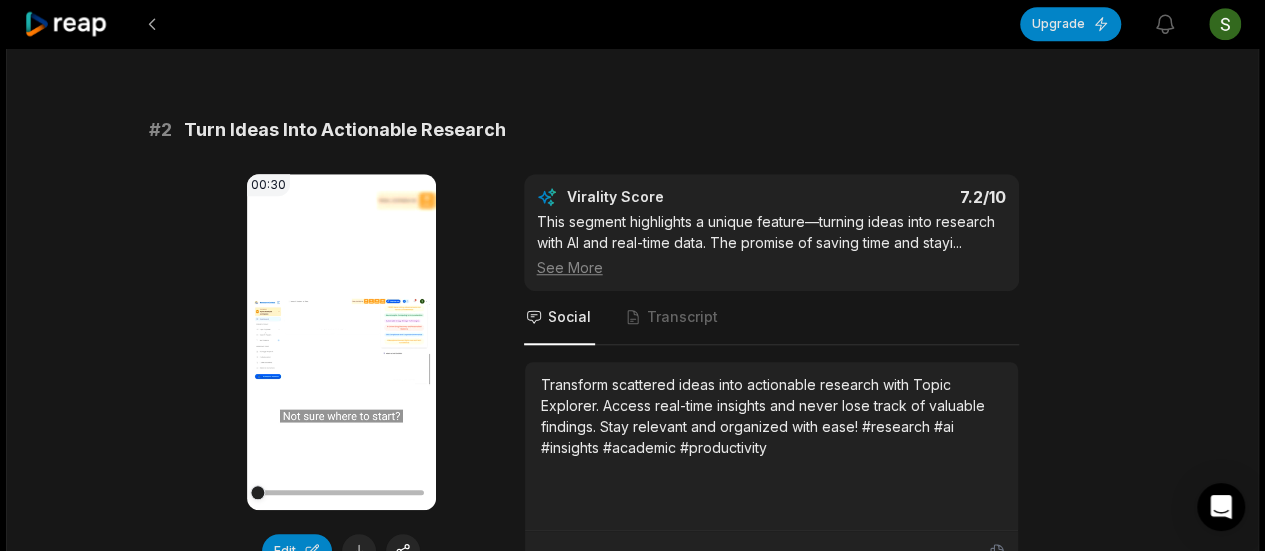 click on "Your browser does not support mp4 format." at bounding box center [341, 342] 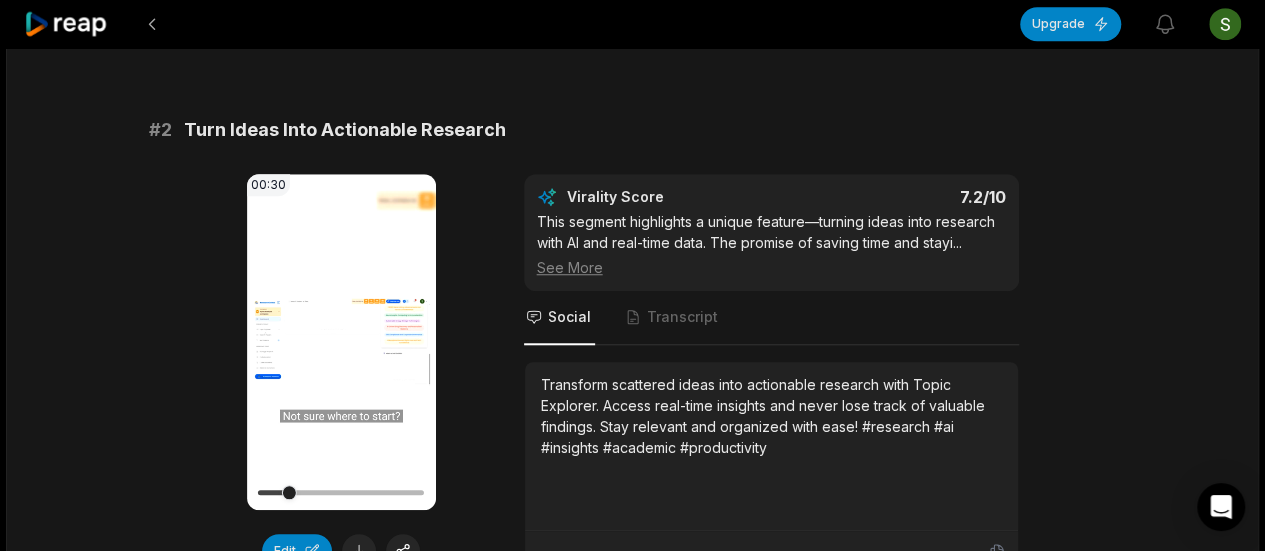 click 